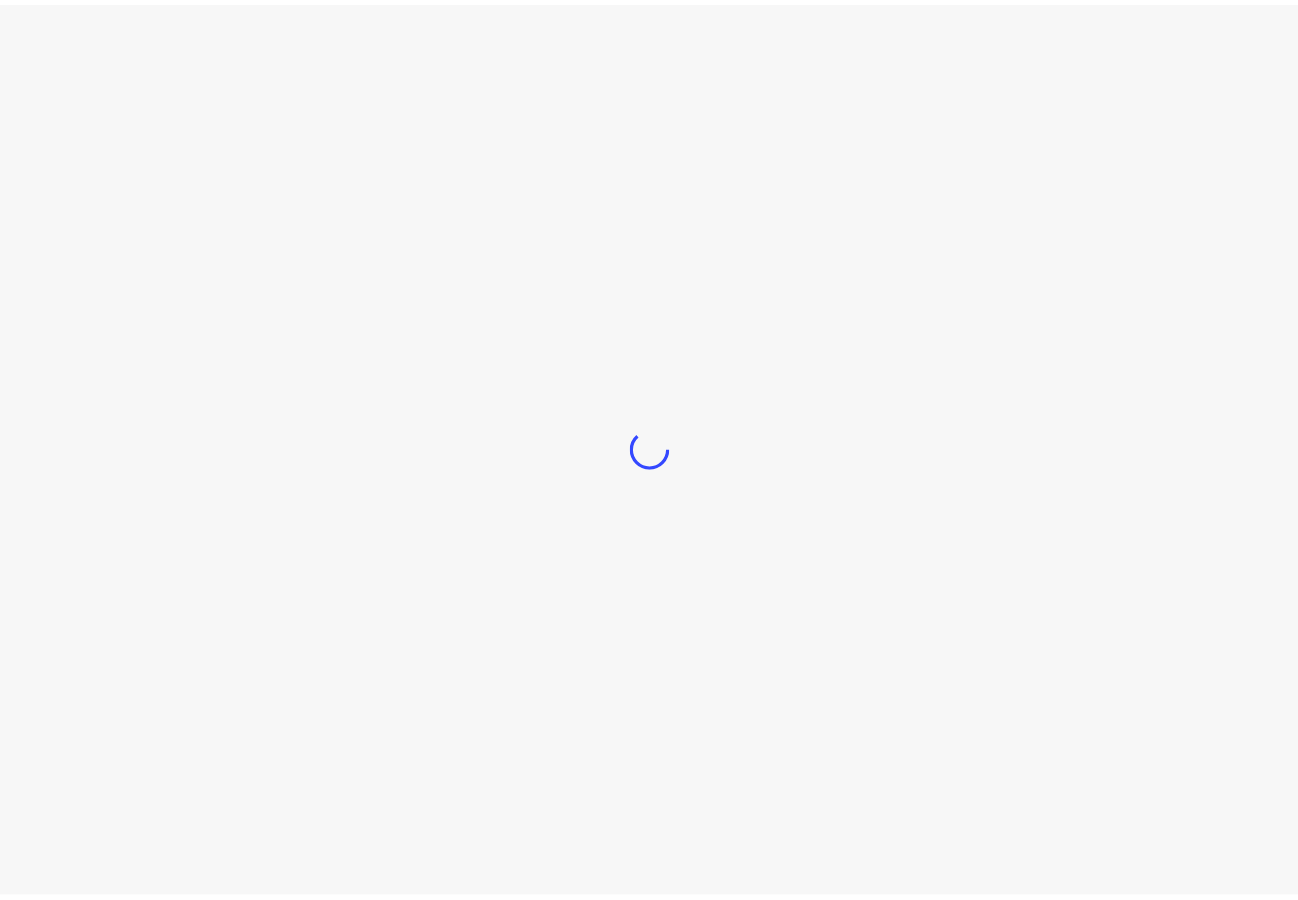 scroll, scrollTop: 0, scrollLeft: 0, axis: both 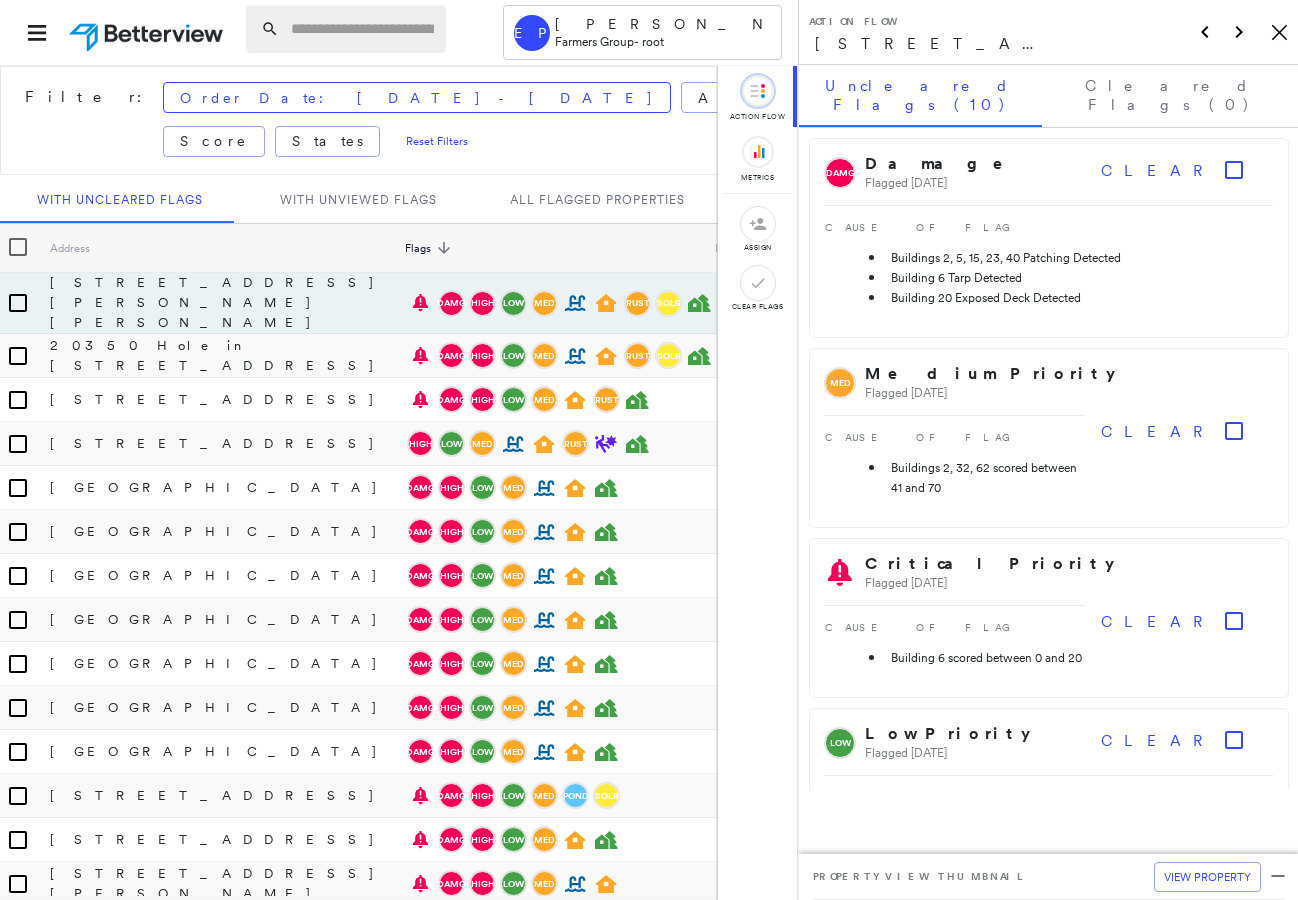 drag, startPoint x: 340, startPoint y: 52, endPoint x: 344, endPoint y: 30, distance: 22.36068 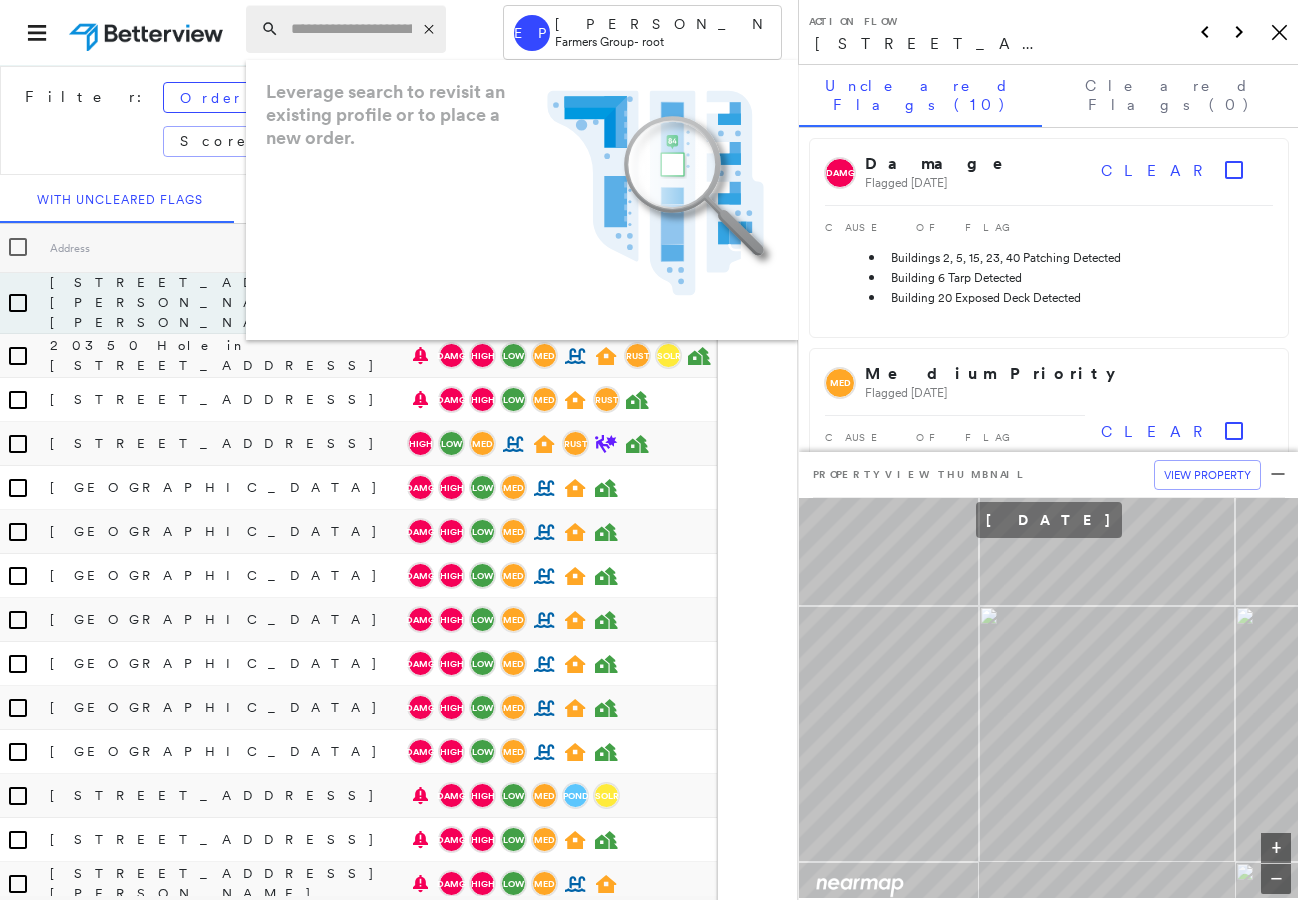 paste on "**********" 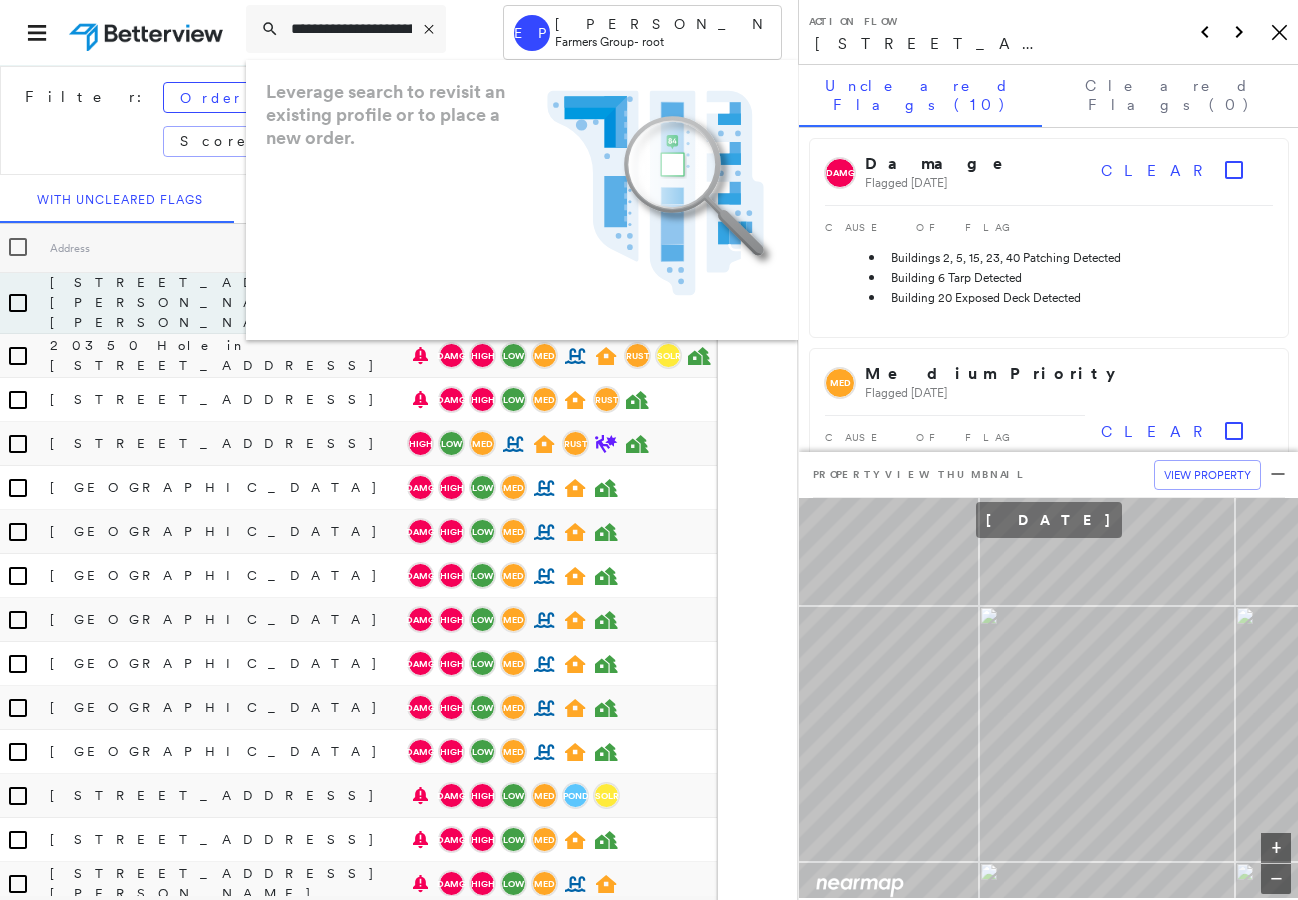 scroll, scrollTop: 0, scrollLeft: 90, axis: horizontal 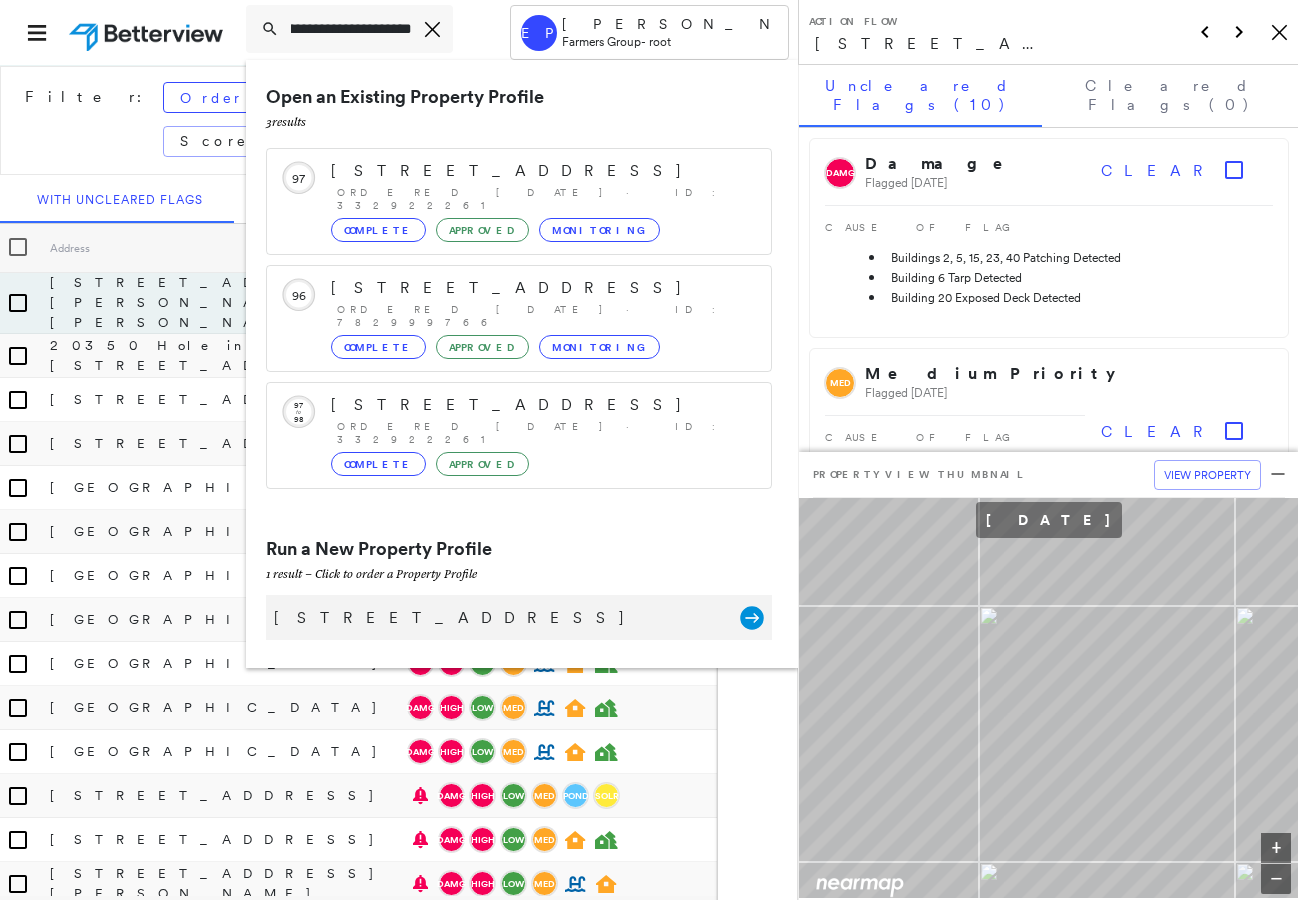 type on "**********" 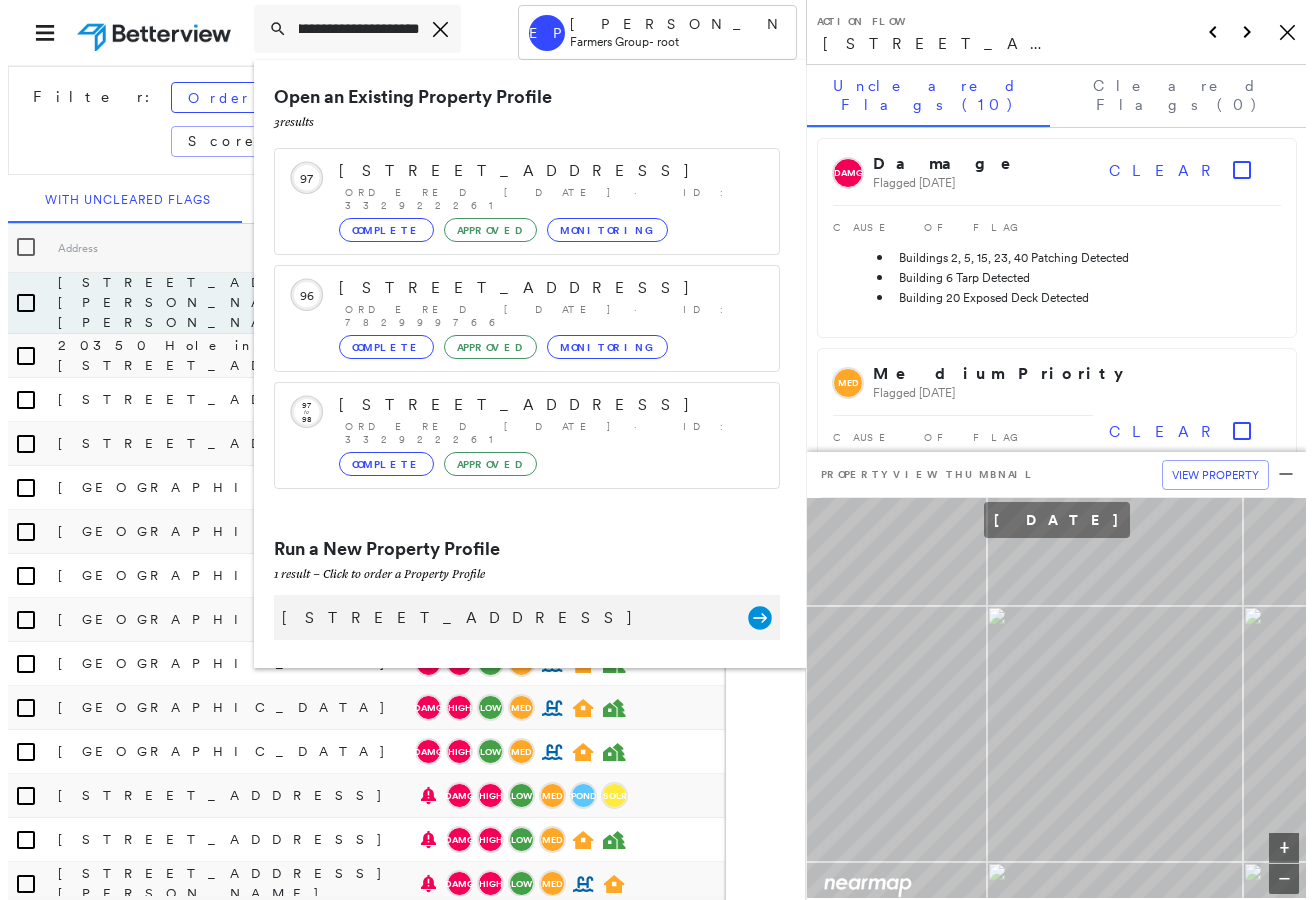 scroll, scrollTop: 0, scrollLeft: 0, axis: both 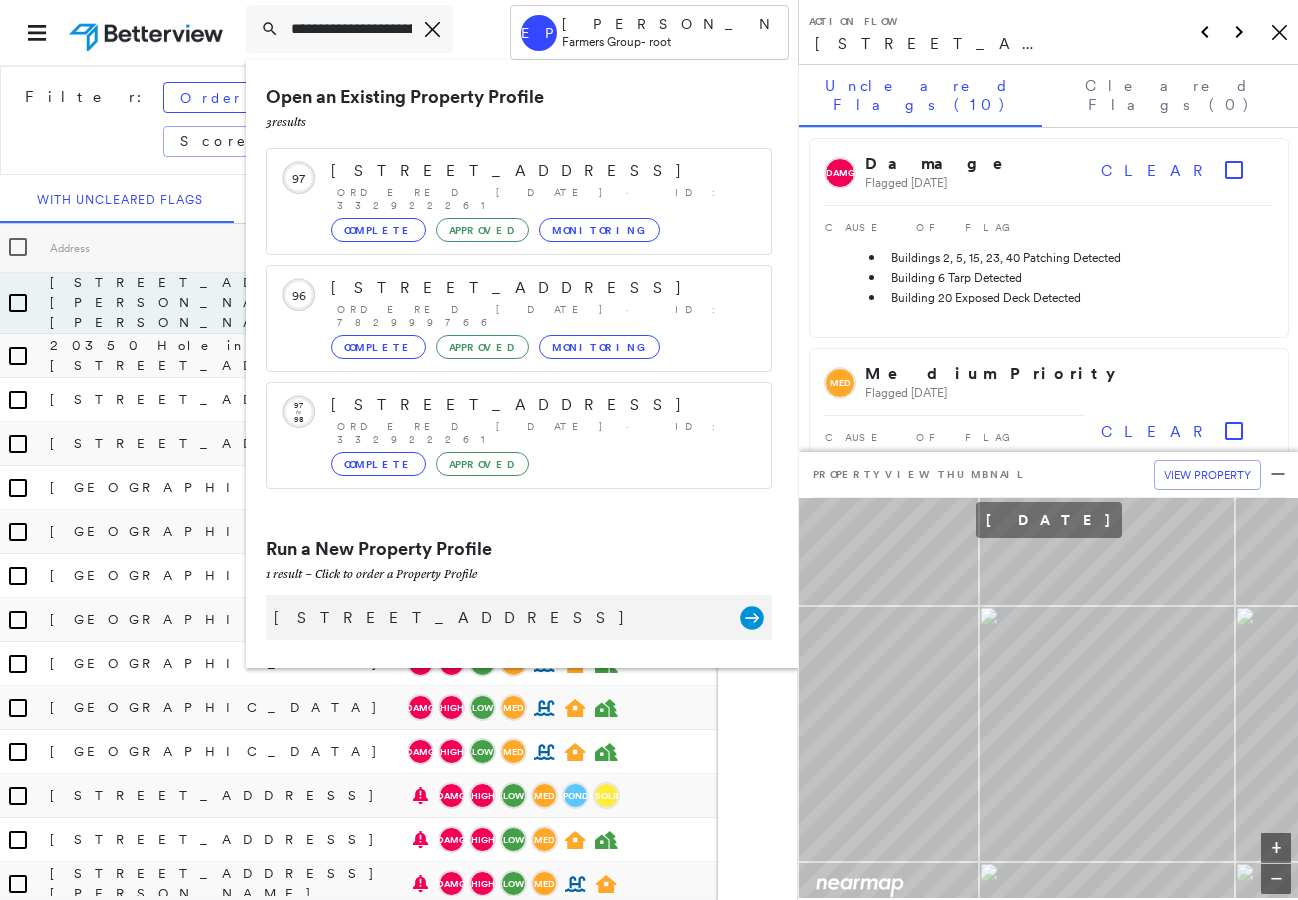 click on "[STREET_ADDRESS]" at bounding box center (499, 618) 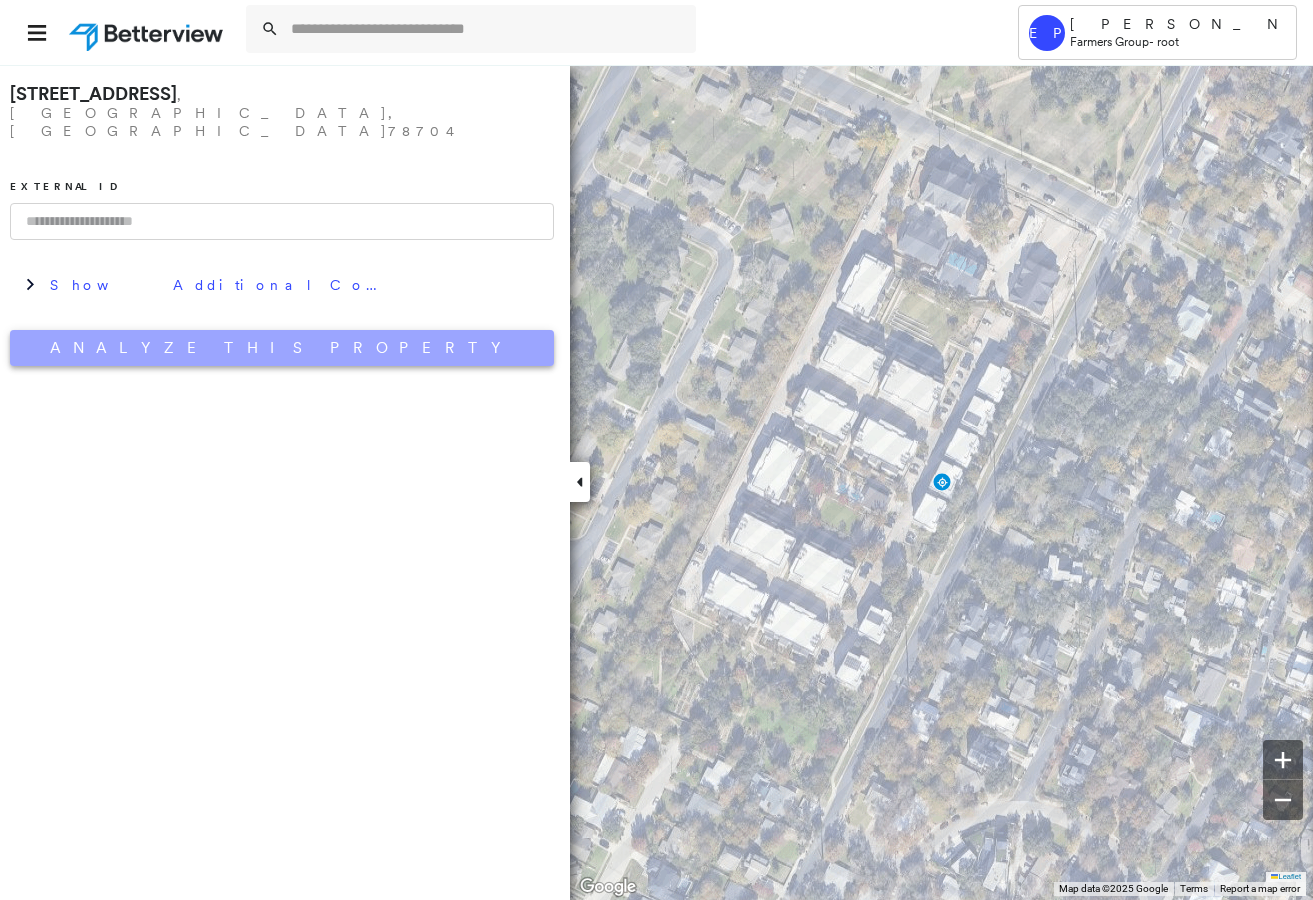 click on "Analyze This Property" at bounding box center [282, 348] 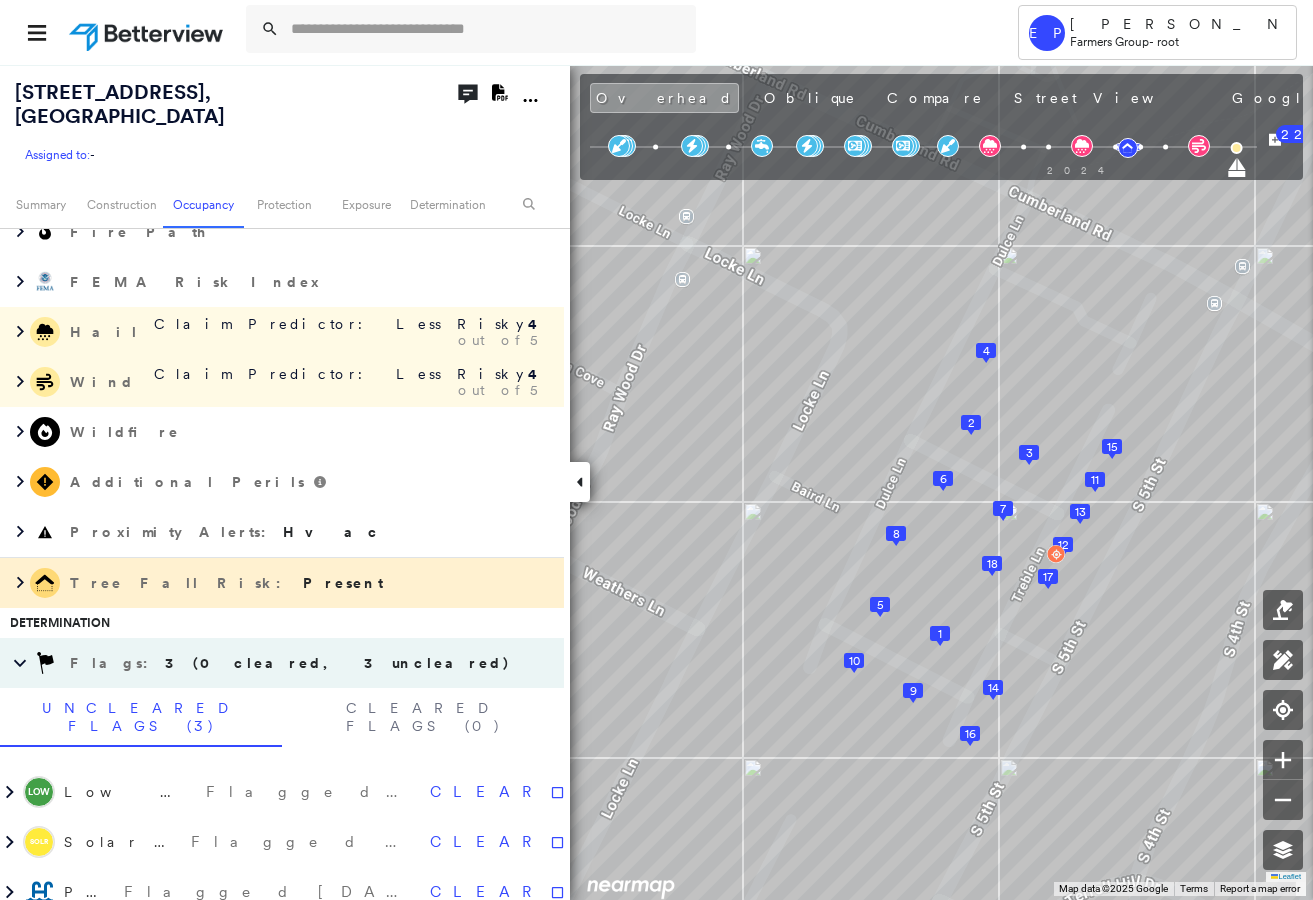 scroll, scrollTop: 5473, scrollLeft: 0, axis: vertical 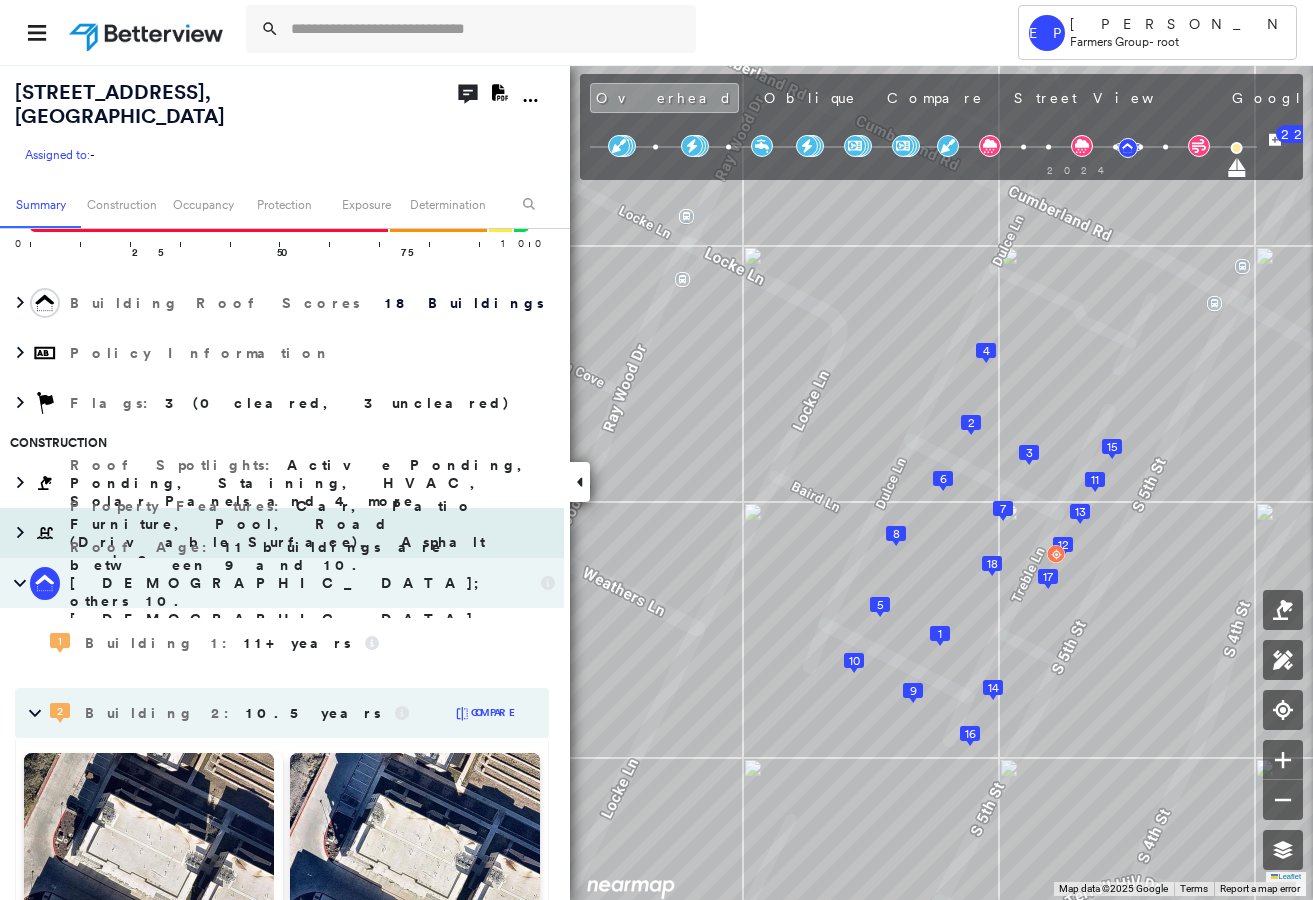 click on "Car, Patio Furniture, Pool, Road (Drivable Surface), Asphalt and 9 more" at bounding box center (277, 533) 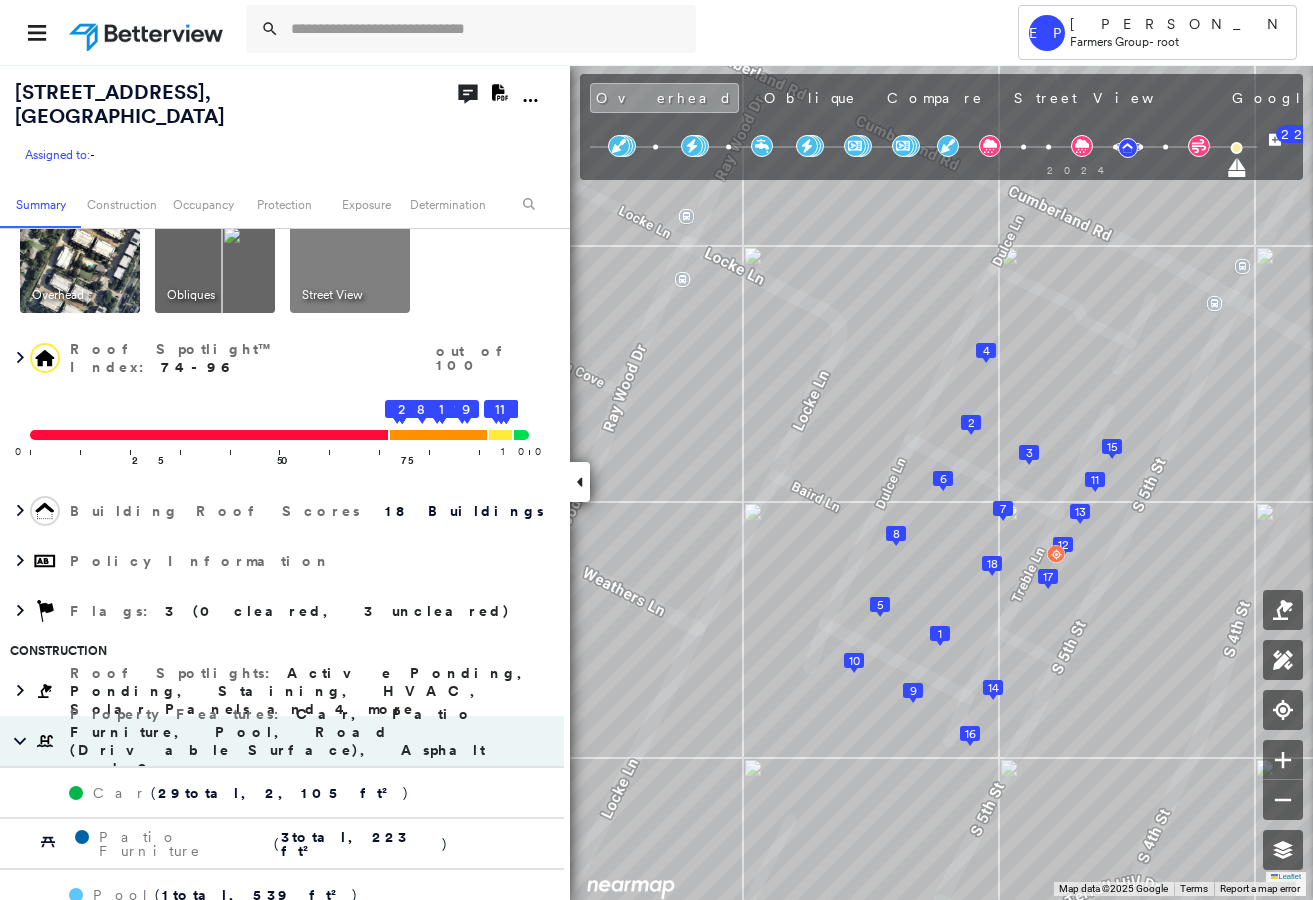 scroll, scrollTop: 52, scrollLeft: 0, axis: vertical 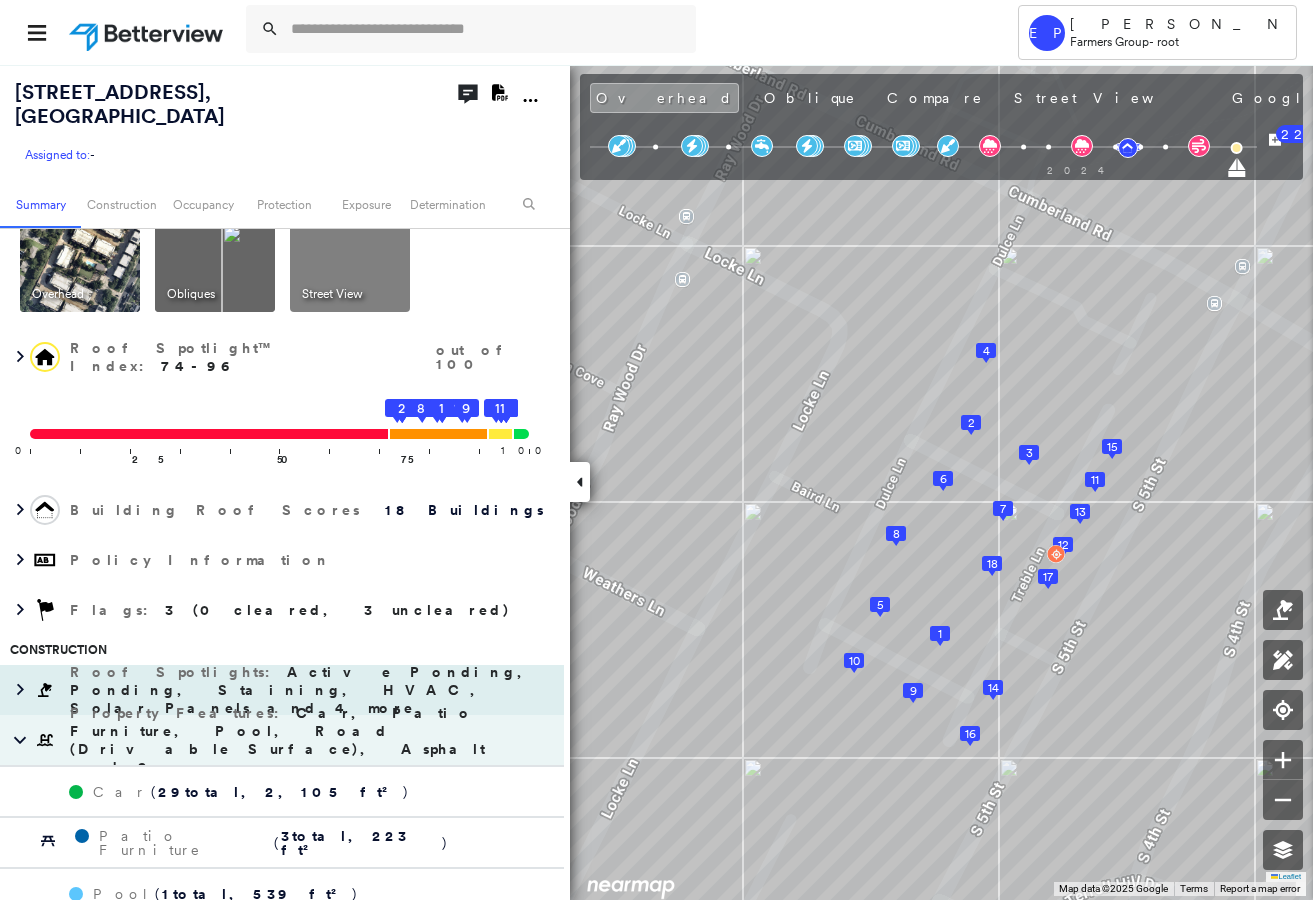 click on "Active Ponding, Ponding, Staining, HVAC, Solar Panels and 4 more" at bounding box center [305, 690] 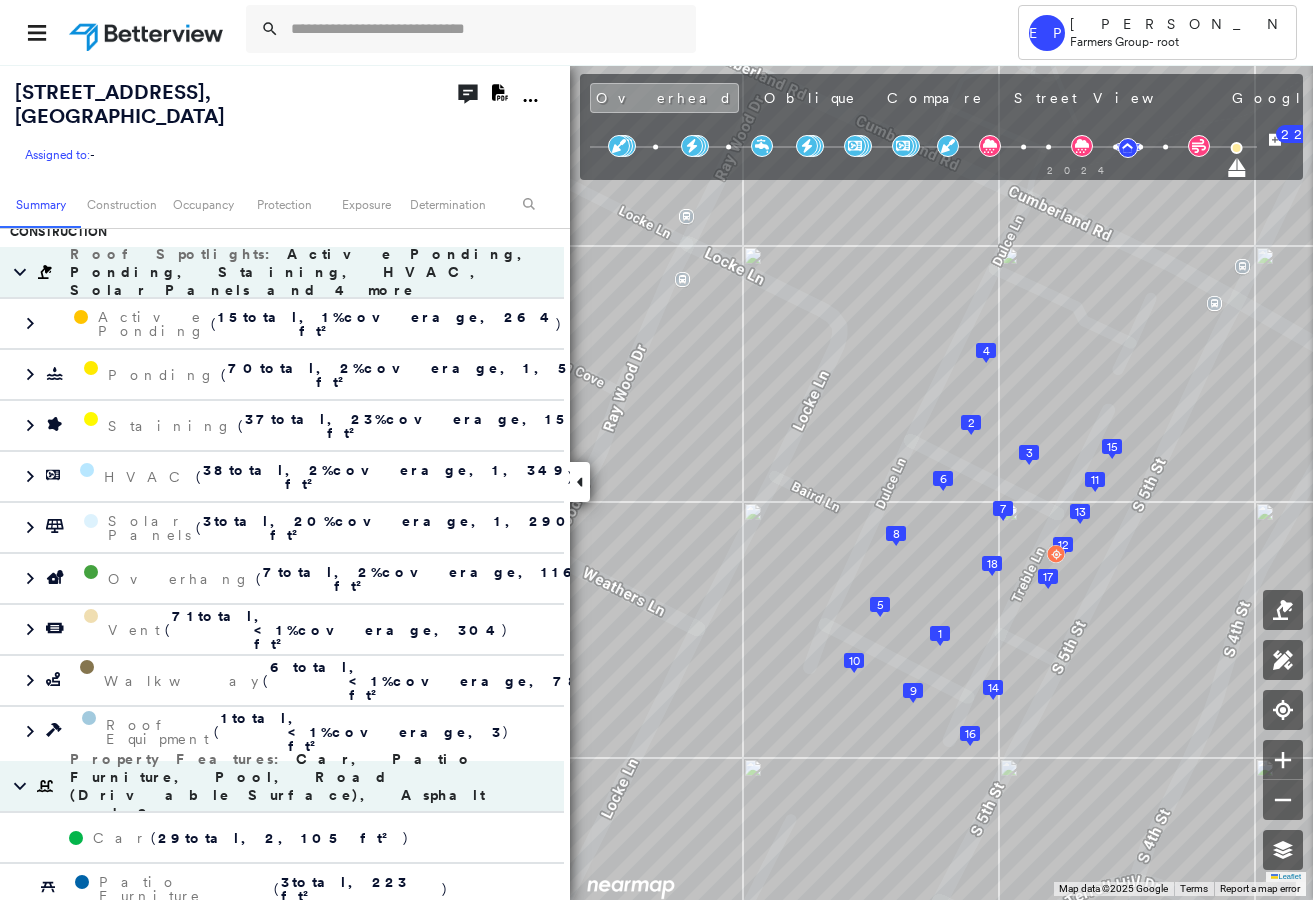 scroll, scrollTop: 471, scrollLeft: 0, axis: vertical 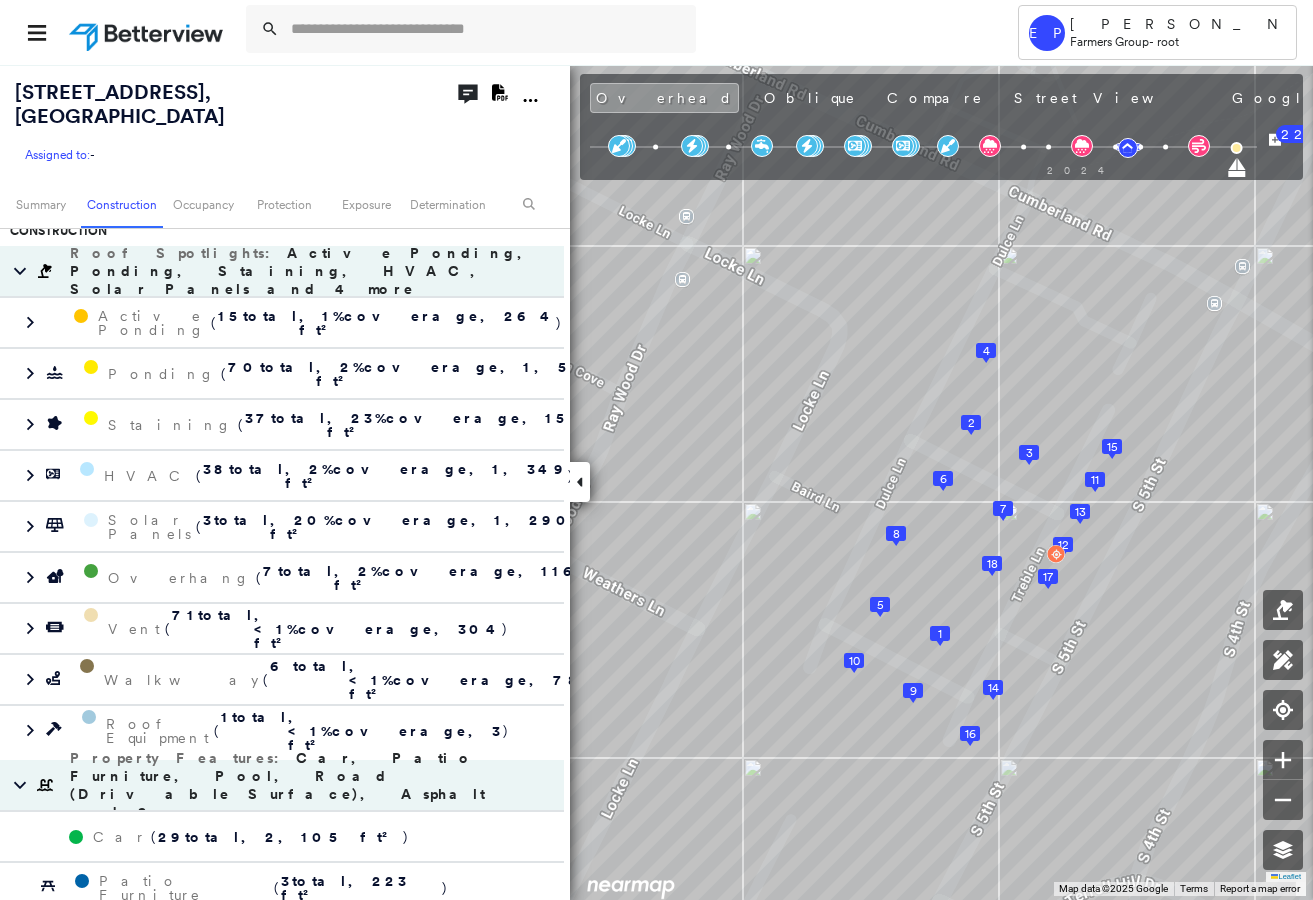 click 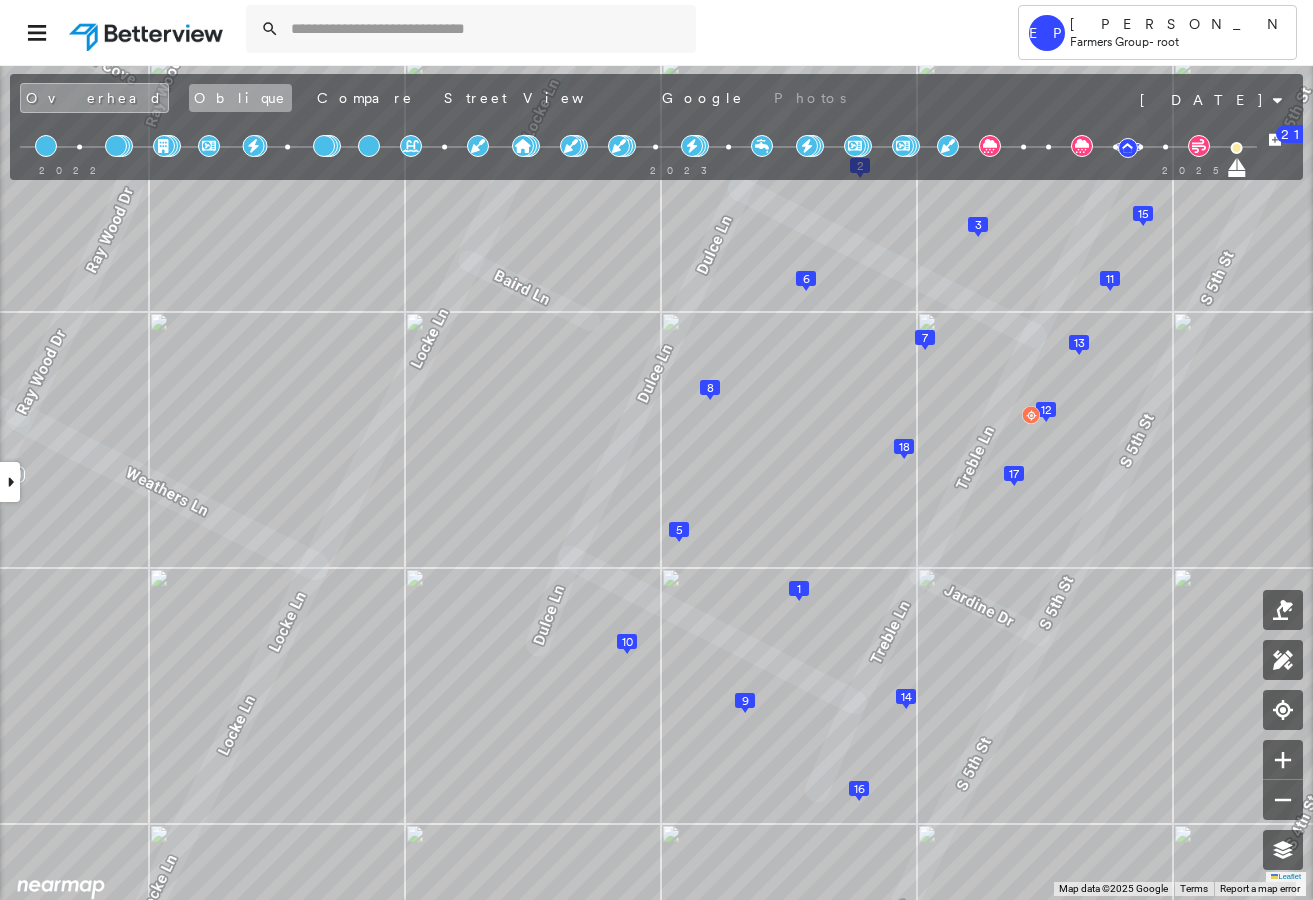 click on "Oblique" at bounding box center [240, 98] 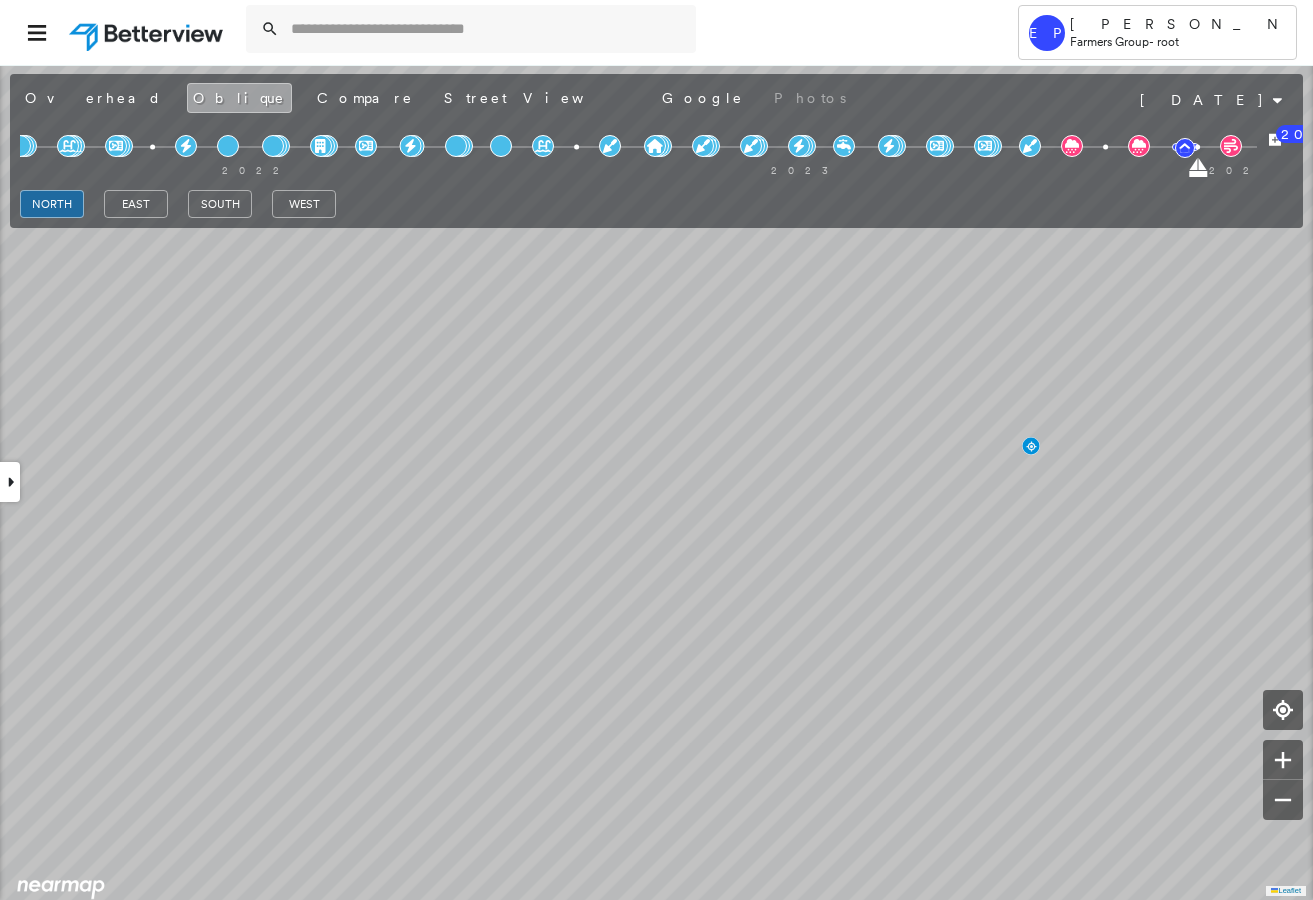 scroll, scrollTop: 521, scrollLeft: 0, axis: vertical 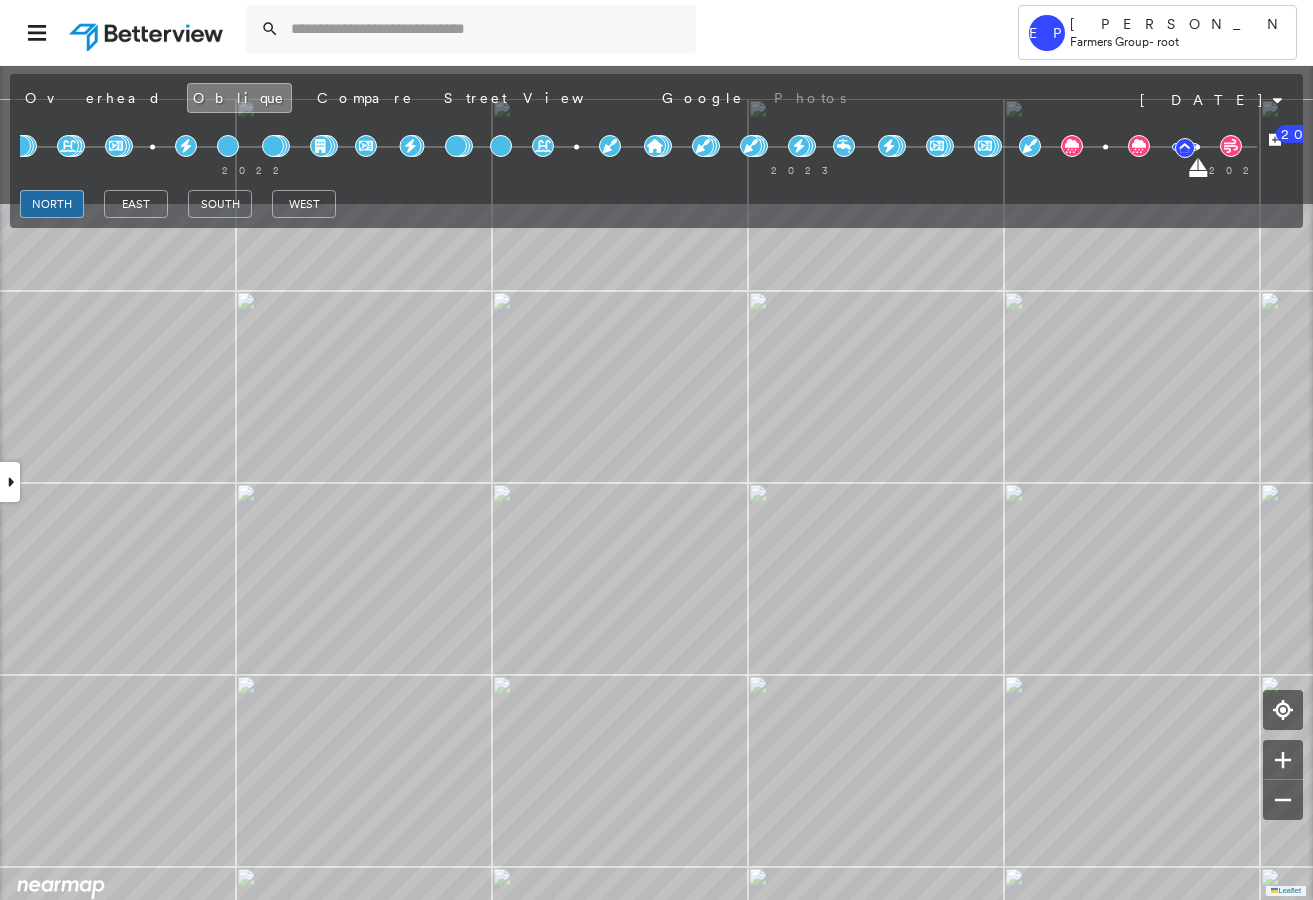 click on "Tower EP [PERSON_NAME] Farmers Group  -   root [STREET_ADDRESS] Assigned to:  - Assigned to:  - Assigned to:  - Open Comments Download PDF Report Summary Construction Occupancy Protection Exposure Determination Looking for roof spotlights? Analyze this date Overhead Obliques Street View Roof Spotlight™ Index 0 100 25 50 75 6 4 3 2 18 17 16 15 14 12 13 11 10 9 8 7 5 1 Building Roof Scores 0 Buildings Policy Information Flags :  3 (0 cleared, 3 uncleared) Construction Roof Age :  [DEMOGRAPHIC_DATA] buildings  are between 9 and 10.[DEMOGRAPHIC_DATA]; others 10.[DEMOGRAPHIC_DATA]. 1 Building 1 :  11+ years 2 Building 2 :  10.5 years COMPARE Before :  [DATE] 6,569 ft² After :  [DATE] 6,569 ft² 3 Building 3 :  11+ years 4 Building 4 :  10 - 10.5 years COMPARE Before :  [DATE] 6,542 ft² After :  [DATE] 6,542 ft² 5 Building 5 :  10 years COMPARE Before :  [DATE] 6,542 ft² After :  [DATE] 6,542 ft² 6 Building 6 :  9.5 years COMPARE Before :  [DATE] 6,468 ft² After :  [DATE] 7 :" at bounding box center [656, 450] 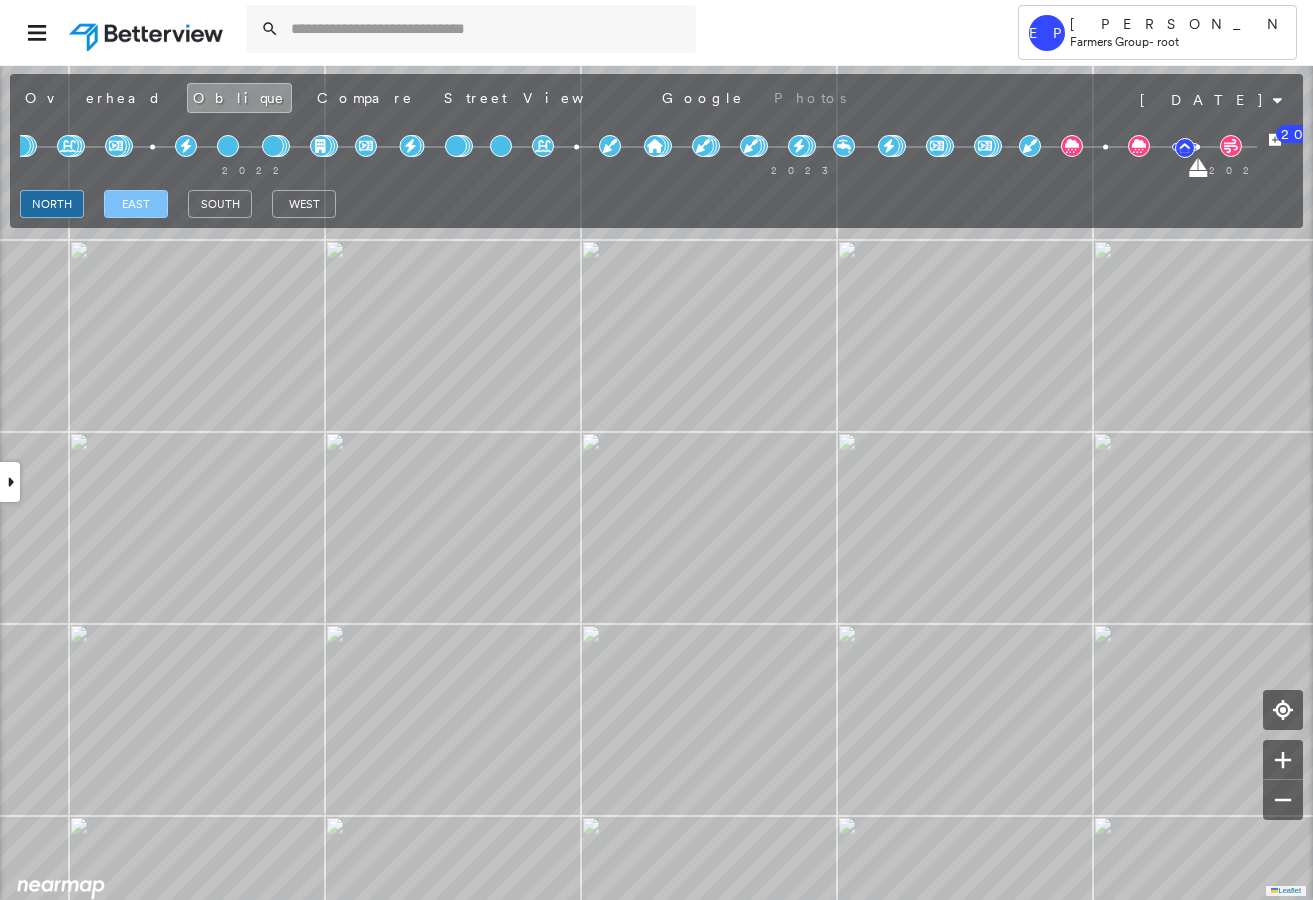 click on "east" at bounding box center [136, 204] 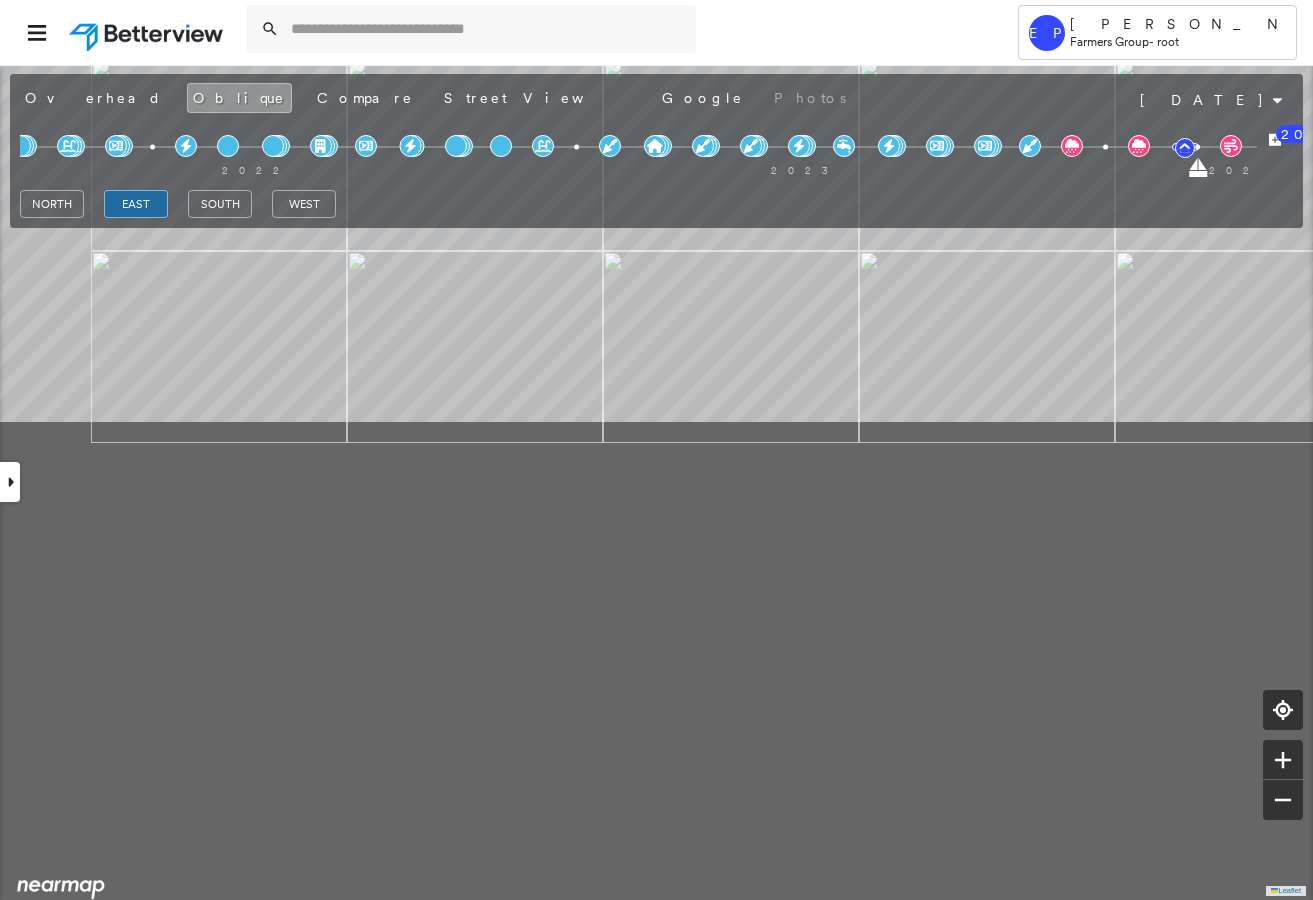 click on "[STREET_ADDRESS] Assigned to:  - Assigned to:  - Assigned to:  - Open Comments Download PDF Report Summary Construction Occupancy Protection Exposure Determination Looking for roof spotlights? Analyze this date Overhead Obliques Street View Roof Spotlight™ Index 0 100 25 50 75 6 4 3 2 18 17 16 15 14 12 13 11 10 9 8 7 5 1 Building Roof Scores 0 Buildings Policy Information Flags :  3 (0 cleared, 3 uncleared) Construction Roof Age :  [DEMOGRAPHIC_DATA] buildings  are between 9 and 10.[DEMOGRAPHIC_DATA]; others 10.[DEMOGRAPHIC_DATA]. 1 Building 1 :  11+ years 2 Building 2 :  10.5 years COMPARE Before :  [DATE] 6,569 ft² After :  [DATE] 6,569 ft² 3 Building 3 :  11+ years 4 Building 4 :  10 - 10.5 years COMPARE Before :  [DATE] 6,542 ft² After :  [DATE] 6,542 ft² 5 Building 5 :  10 years COMPARE Before :  [DATE] 6,542 ft² After :  [DATE] 6,542 ft² 6 Building 6 :  9.5 years COMPARE Before :  [DATE] 6,468 ft² After :  [DATE] 6,468 ft² 7 Building 7 :  9 - 9.5 years COMPARE" at bounding box center (656, 482) 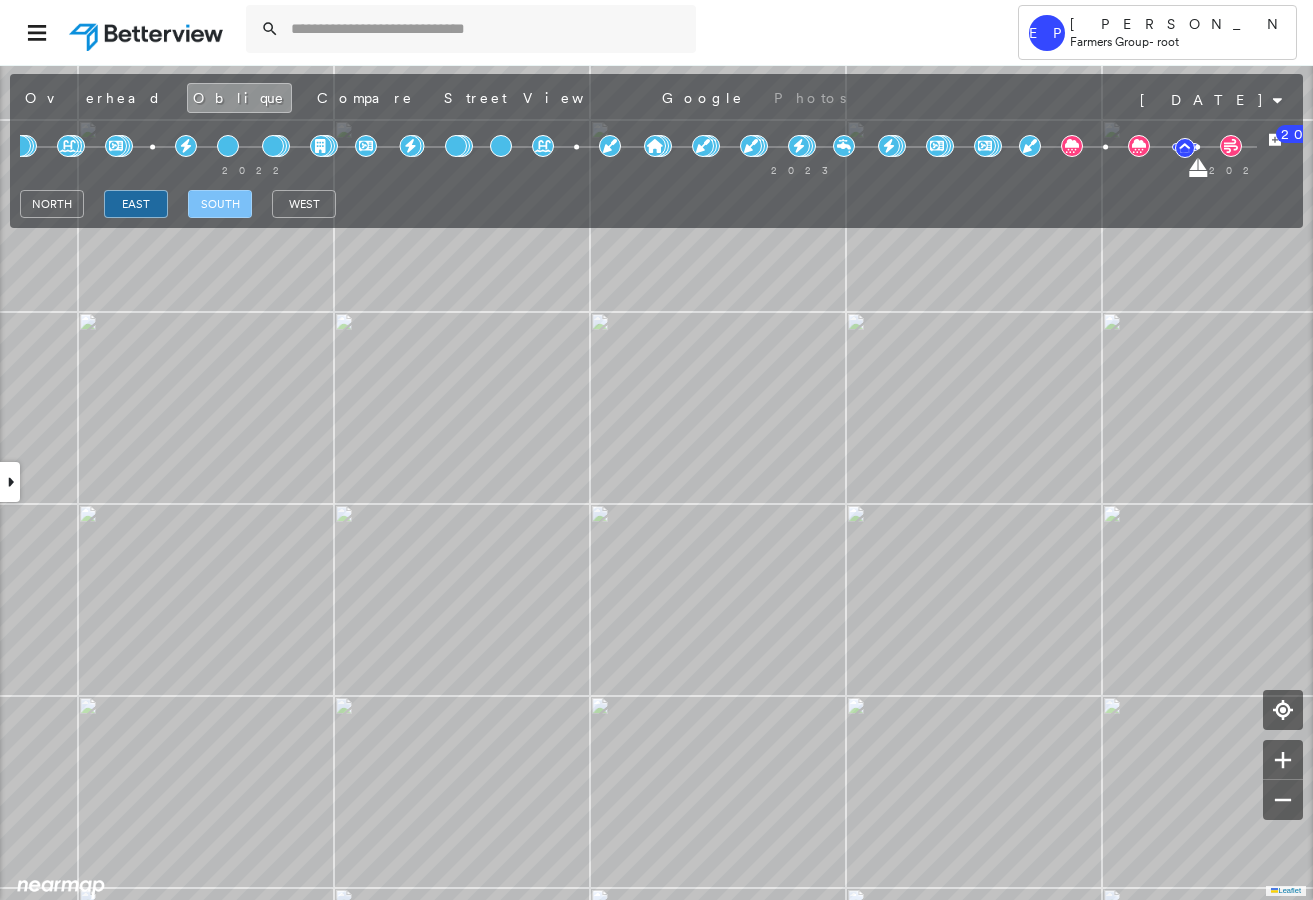 click on "south" at bounding box center [220, 204] 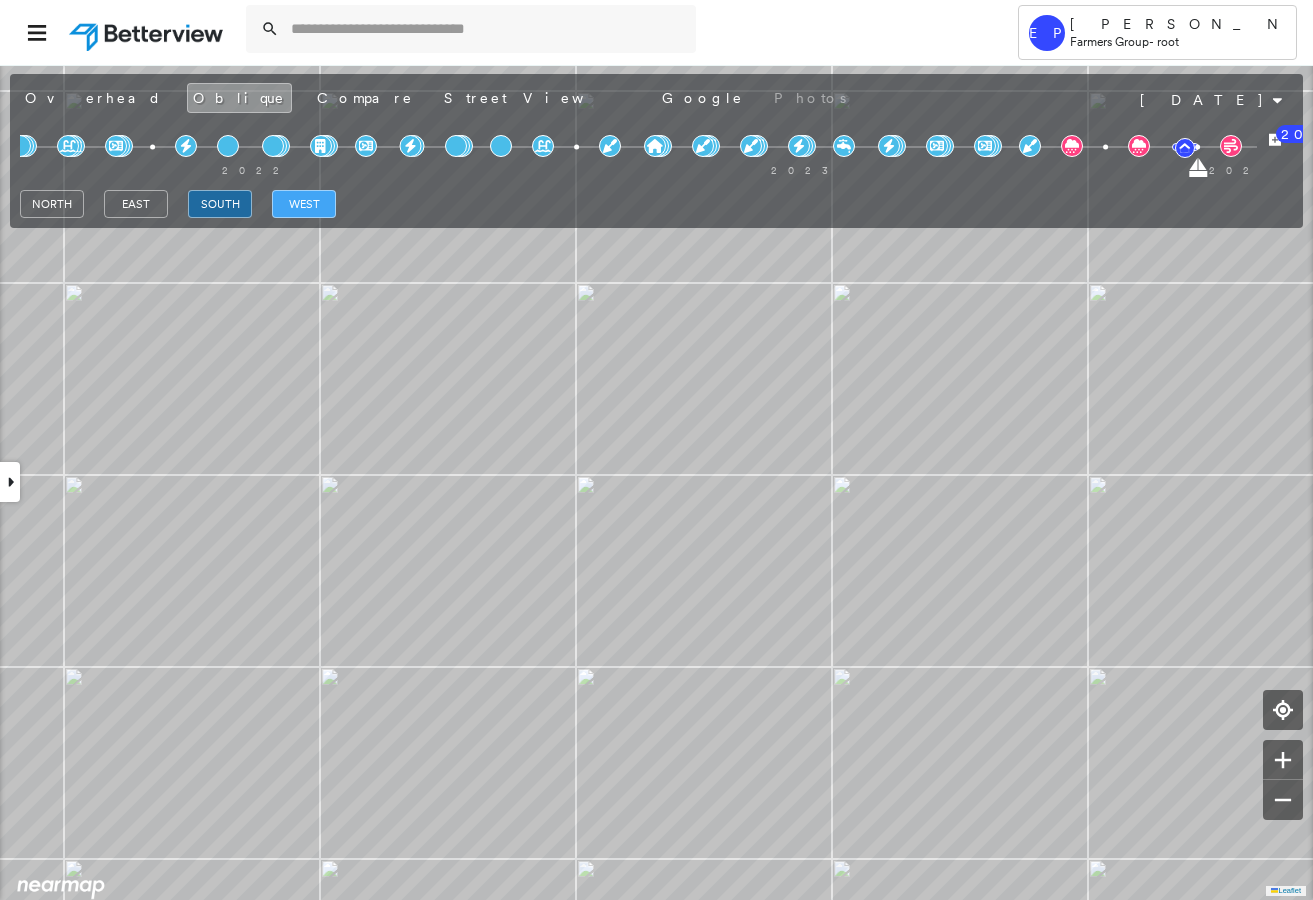 click on "west" at bounding box center [304, 204] 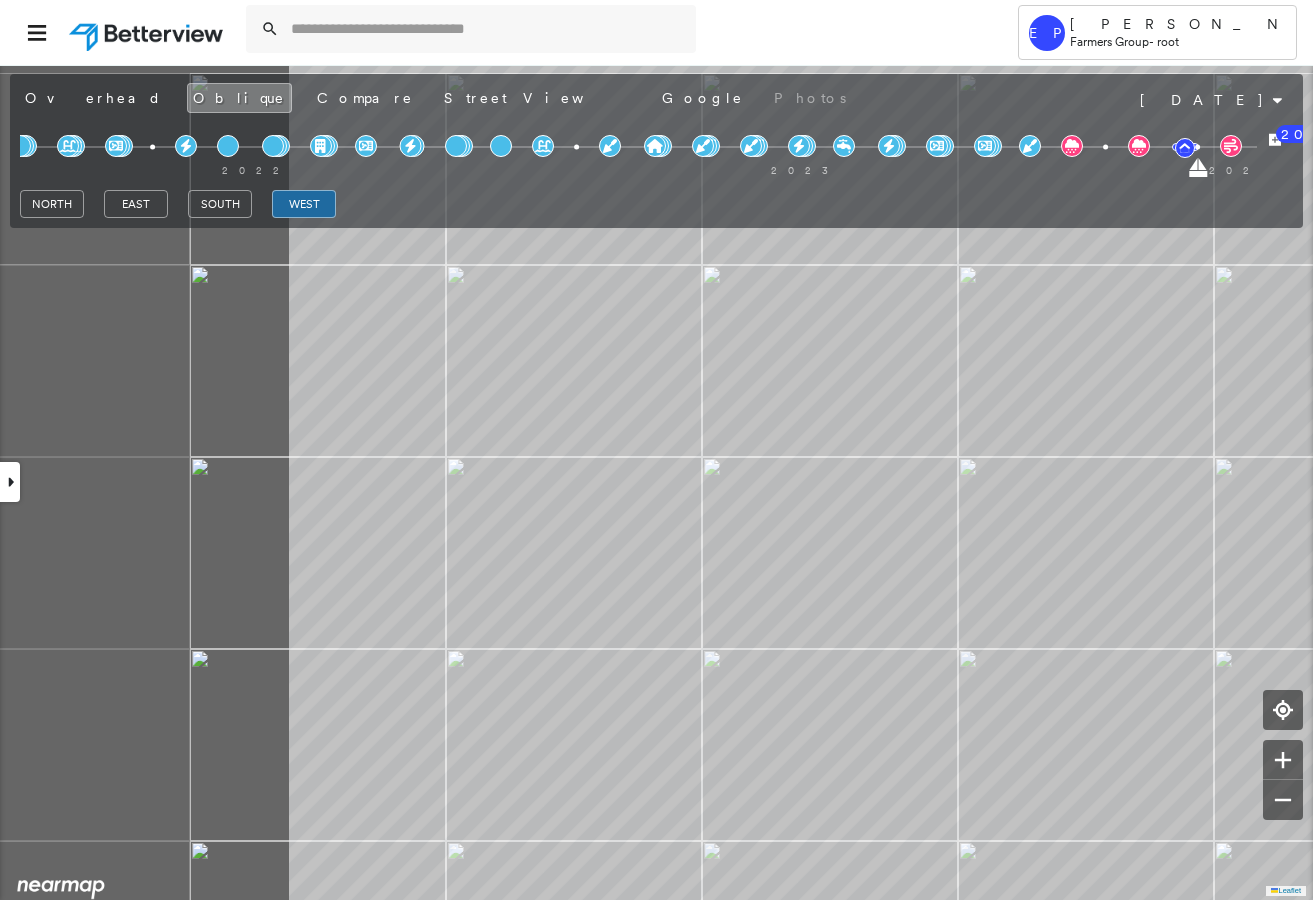 click on "Tower EP [PERSON_NAME] Farmers Group  -   root [STREET_ADDRESS] Assigned to:  - Assigned to:  - Assigned to:  - Open Comments Download PDF Report Summary Construction Occupancy Protection Exposure Determination Looking for roof spotlights? Analyze this date Overhead Obliques Street View Roof Spotlight™ Index 0 100 25 50 75 6 4 3 2 18 17 16 15 14 12 13 11 10 9 8 7 5 1 Building Roof Scores 0 Buildings Policy Information Flags :  3 (0 cleared, 3 uncleared) Construction Roof Age :  [DEMOGRAPHIC_DATA] buildings  are between 9 and 10.[DEMOGRAPHIC_DATA]; others 10.[DEMOGRAPHIC_DATA]. 1 Building 1 :  11+ years 2 Building 2 :  10.5 years COMPARE Before :  [DATE] 6,569 ft² After :  [DATE] 6,569 ft² 3 Building 3 :  11+ years 4 Building 4 :  10 - 10.5 years COMPARE Before :  [DATE] 6,542 ft² After :  [DATE] 6,542 ft² 5 Building 5 :  10 years COMPARE Before :  [DATE] 6,542 ft² After :  [DATE] 6,542 ft² 6 Building 6 :  9.5 years COMPARE Before :  [DATE] 6,468 ft² After :  [DATE] 7 :" at bounding box center (656, 450) 